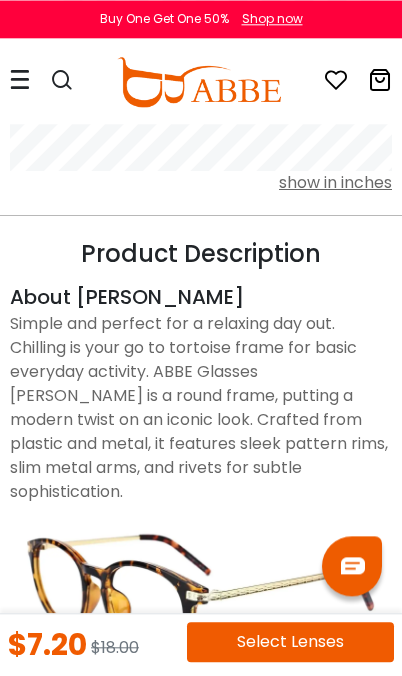 scroll, scrollTop: 0, scrollLeft: 0, axis: both 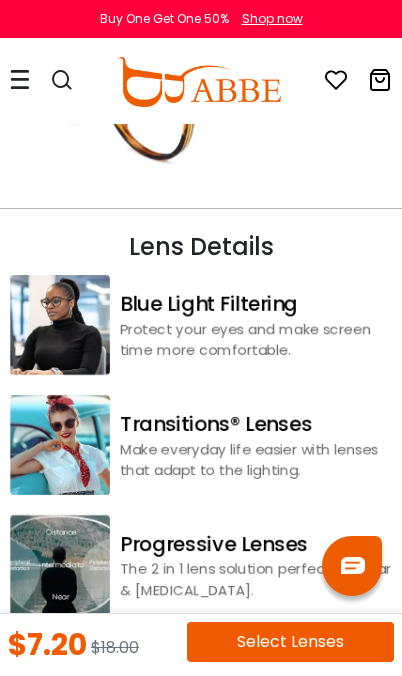 click at bounding box center [60, 445] 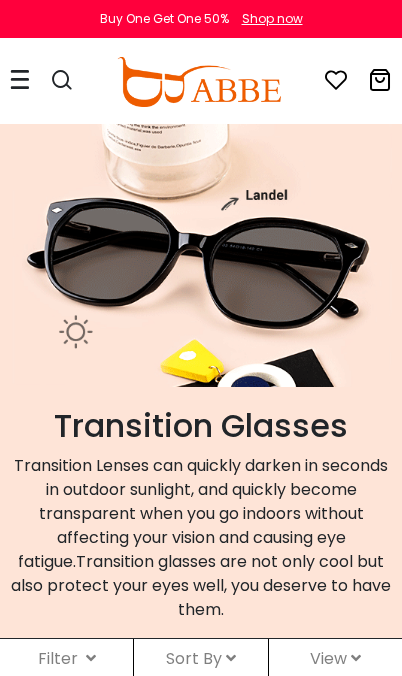 scroll, scrollTop: 331, scrollLeft: 0, axis: vertical 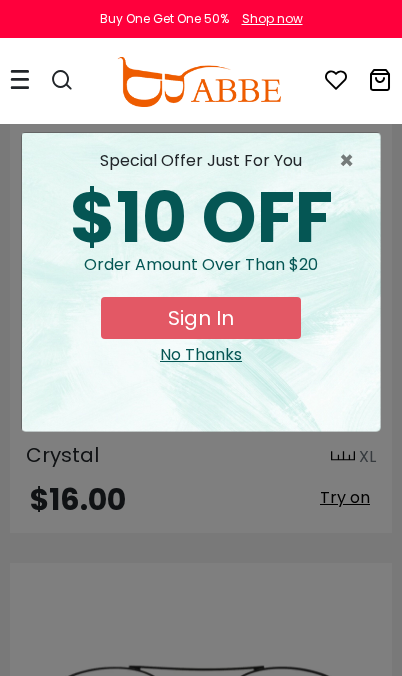 click on "×" at bounding box center (351, 161) 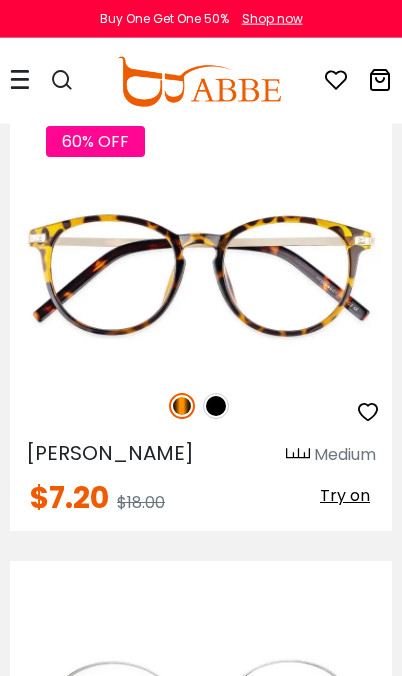 scroll, scrollTop: 6810, scrollLeft: 0, axis: vertical 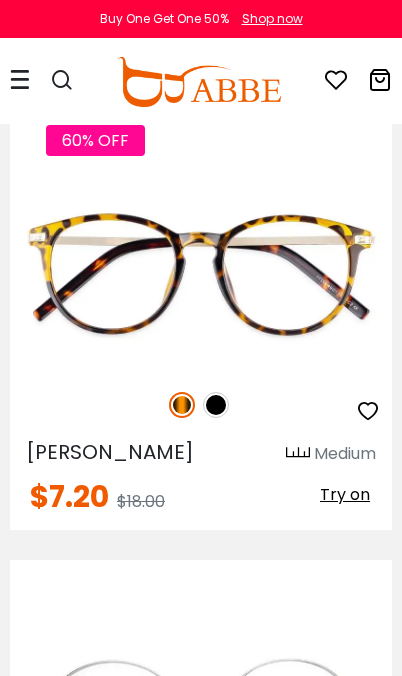 click at bounding box center (216, 405) 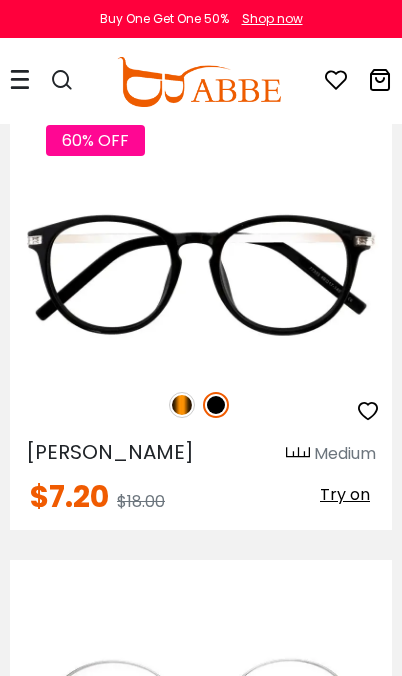 click at bounding box center [182, 405] 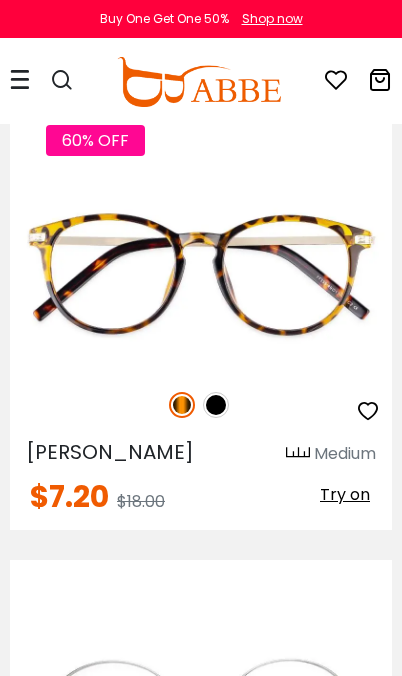 click at bounding box center [0, 0] 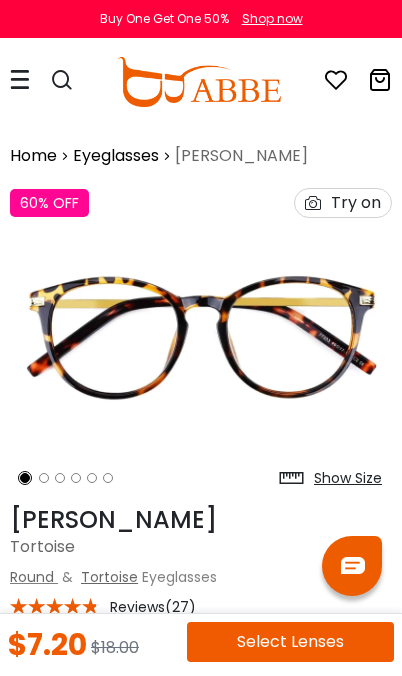 scroll, scrollTop: 0, scrollLeft: 0, axis: both 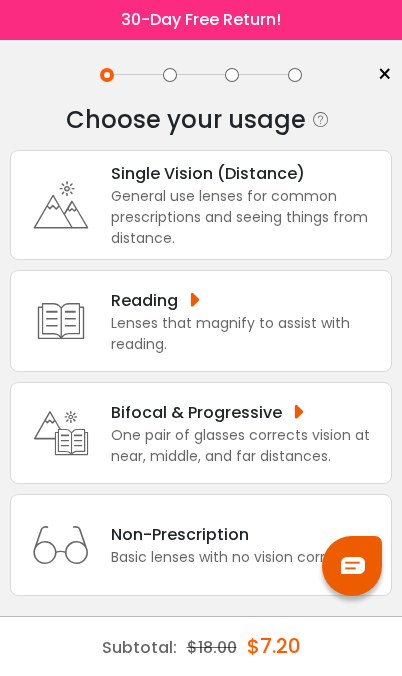 click on "General use lenses for common prescriptions and seeing things from distance." at bounding box center [246, 217] 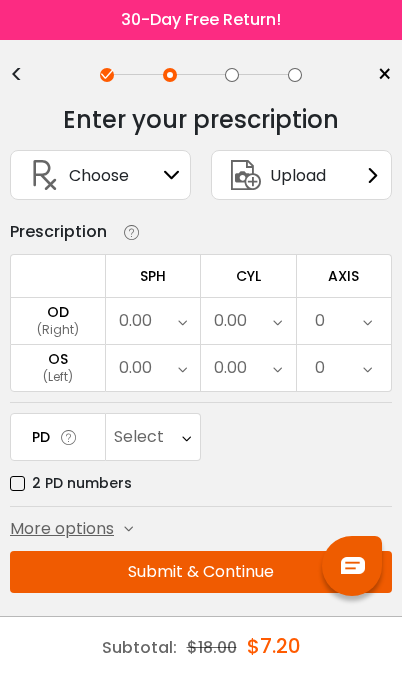 click on "0.00" at bounding box center (248, 321) 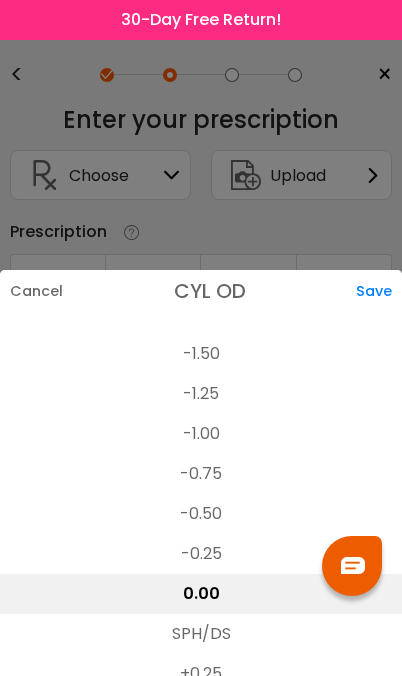 scroll, scrollTop: 705, scrollLeft: 0, axis: vertical 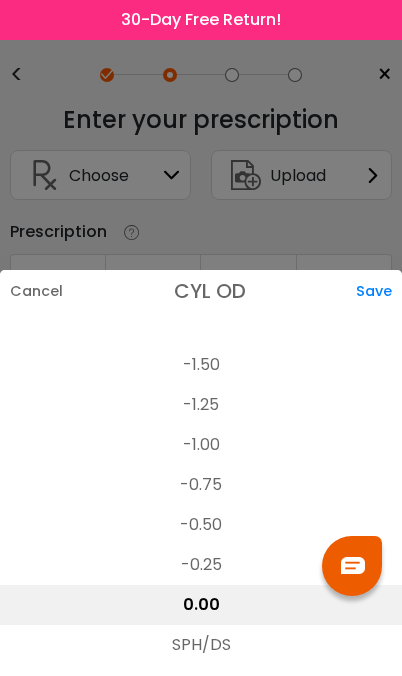 click on "-1.50" at bounding box center (201, 365) 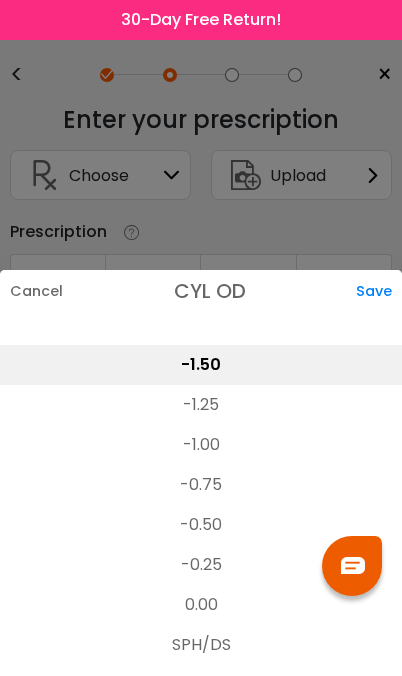 click on "Save" at bounding box center (379, 291) 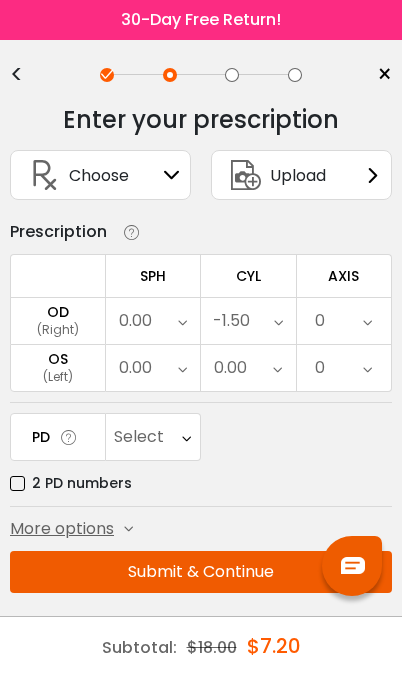 click at bounding box center [278, 321] 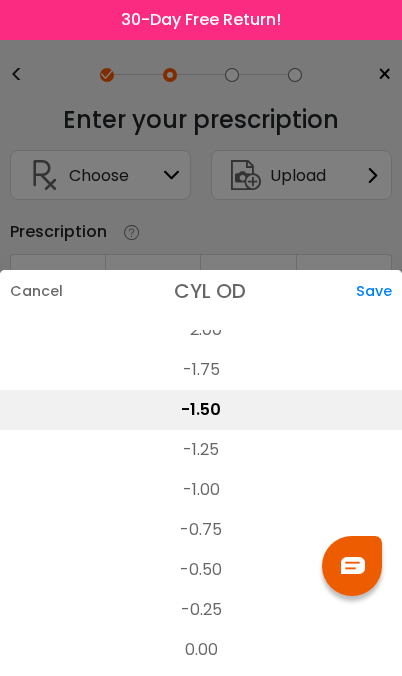 scroll, scrollTop: 661, scrollLeft: 0, axis: vertical 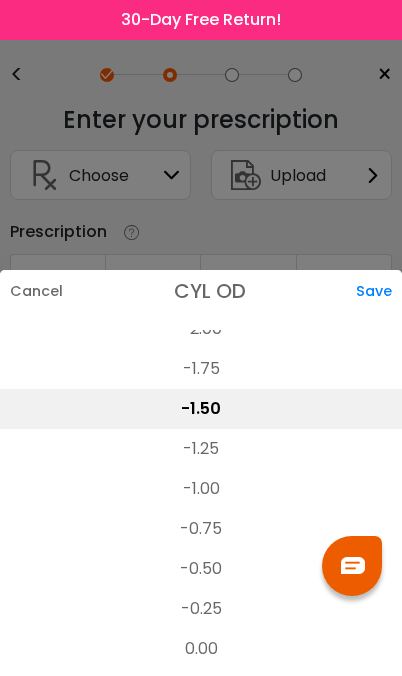 click on "0.00" at bounding box center (201, 649) 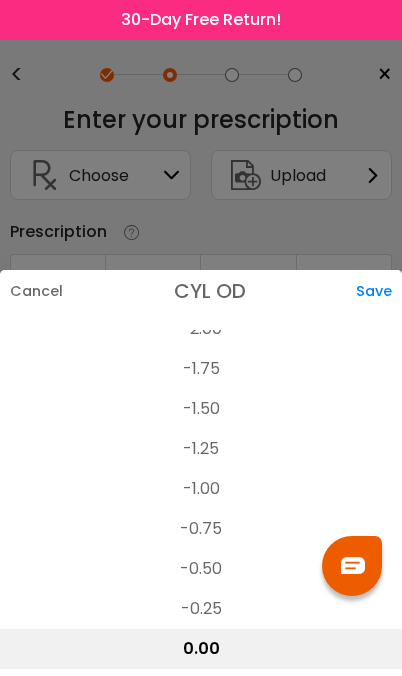 click on "Save" at bounding box center [379, 291] 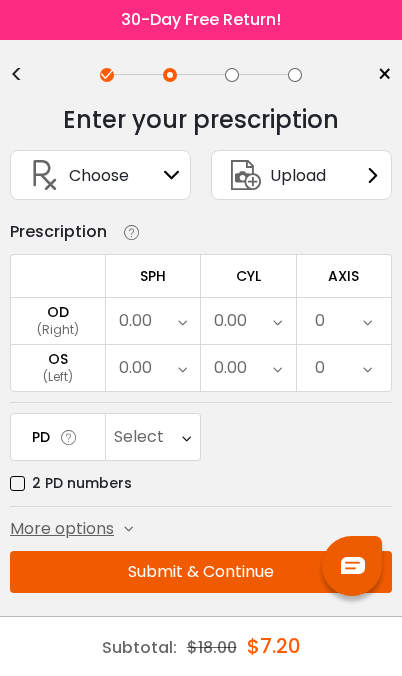 click on "0.00" at bounding box center (135, 321) 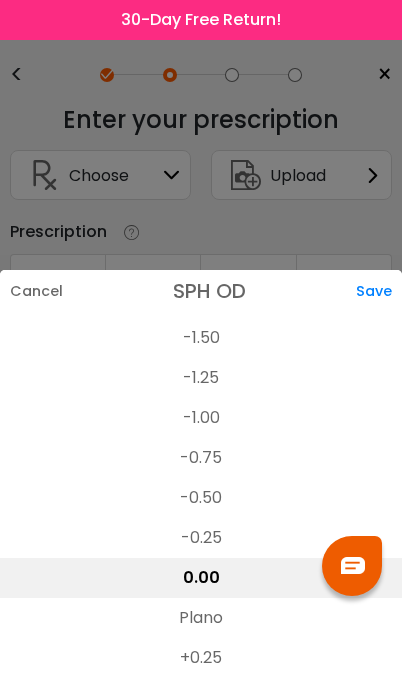scroll, scrollTop: 2960, scrollLeft: 0, axis: vertical 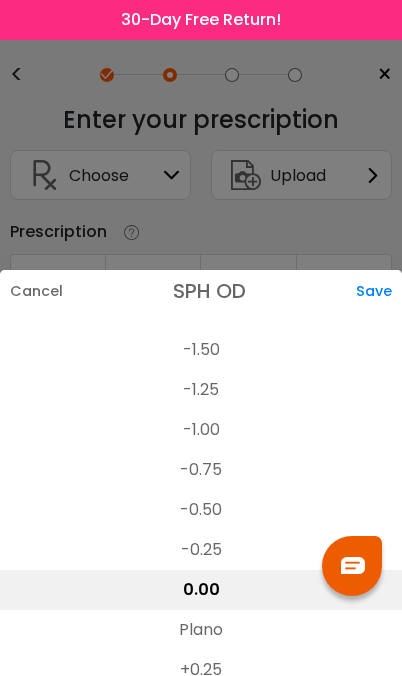 click on "-1.50" at bounding box center (201, 350) 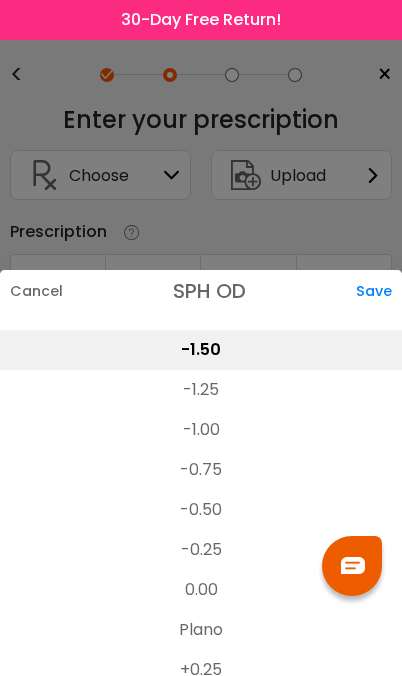 click on "Save" at bounding box center [379, 291] 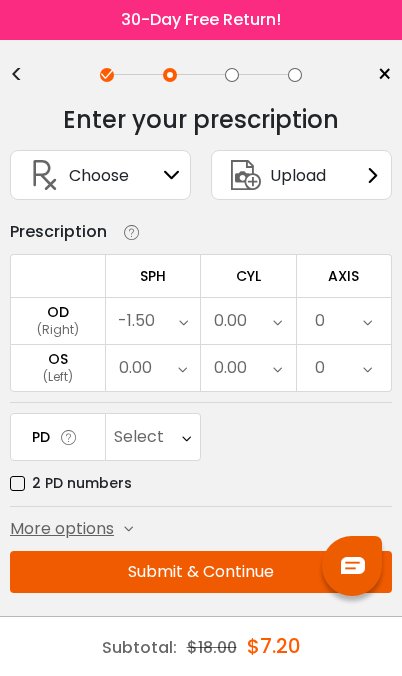 click on "0.00" at bounding box center [135, 368] 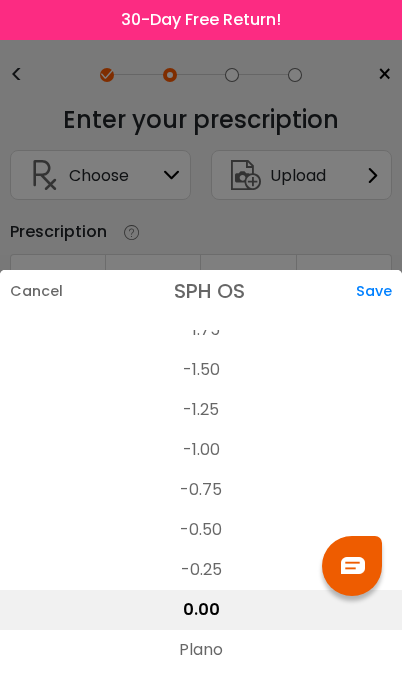 scroll, scrollTop: 2904, scrollLeft: 0, axis: vertical 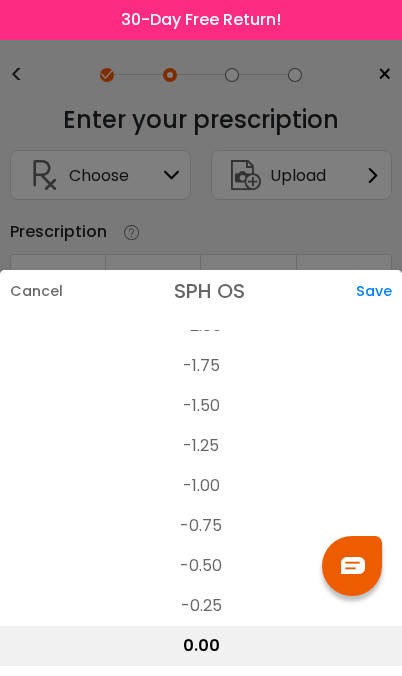 click on "-1.50" at bounding box center [201, 406] 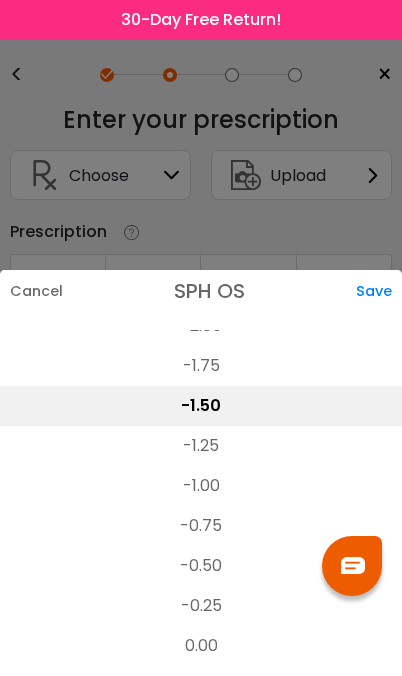 click on "Save" at bounding box center (379, 291) 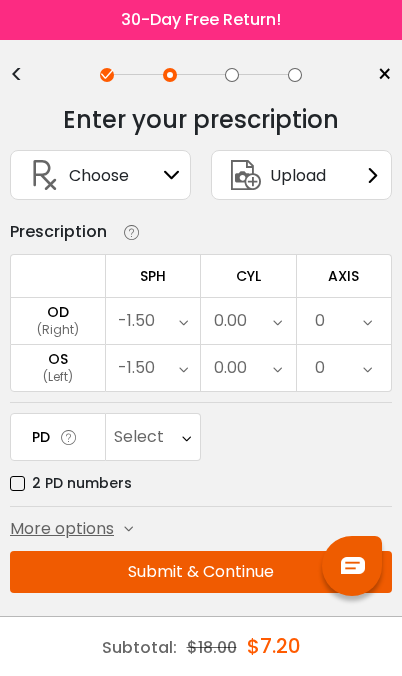 click on "Select" at bounding box center [153, 437] 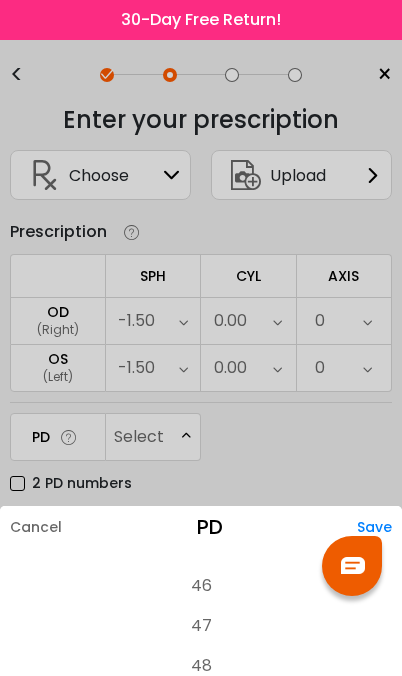 scroll, scrollTop: 504, scrollLeft: 0, axis: vertical 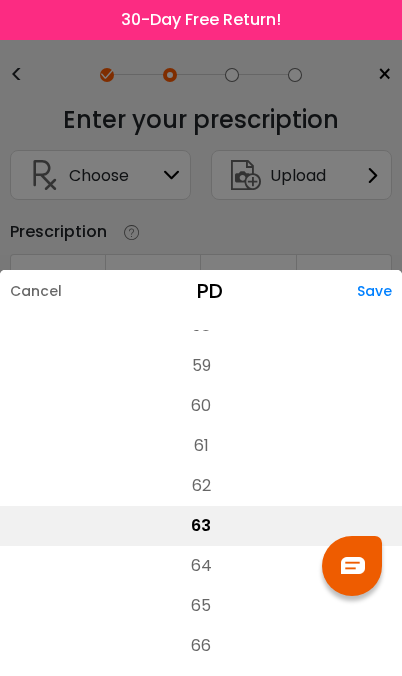 click on "61" at bounding box center (201, 446) 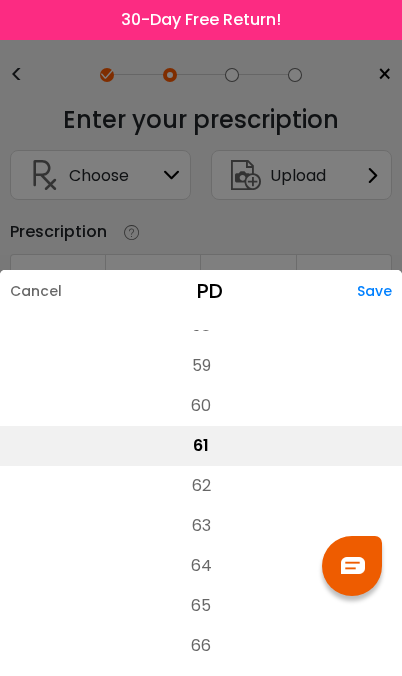 click on "Save" at bounding box center [379, 291] 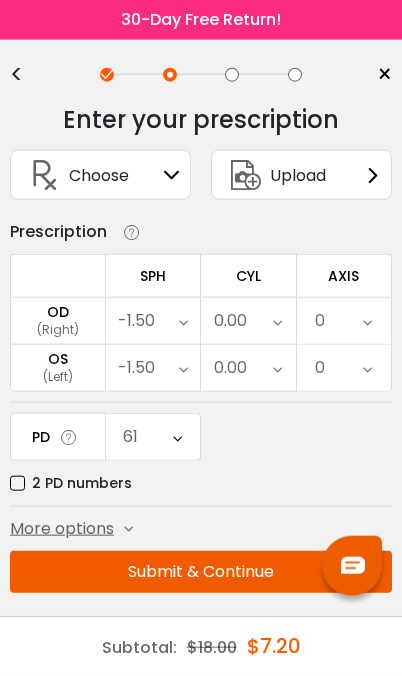 scroll, scrollTop: 110, scrollLeft: 0, axis: vertical 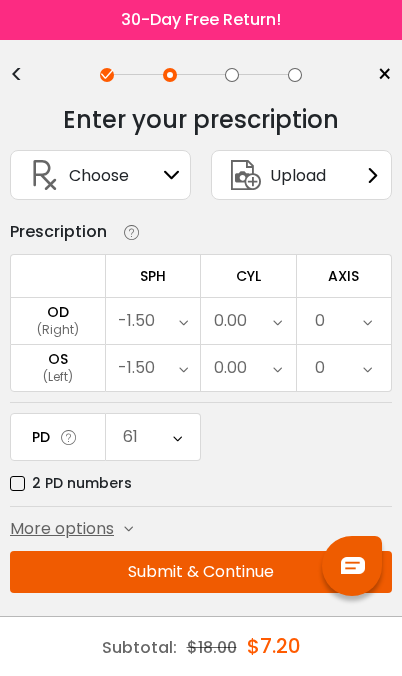 click on "Submit & Continue" at bounding box center (201, 572) 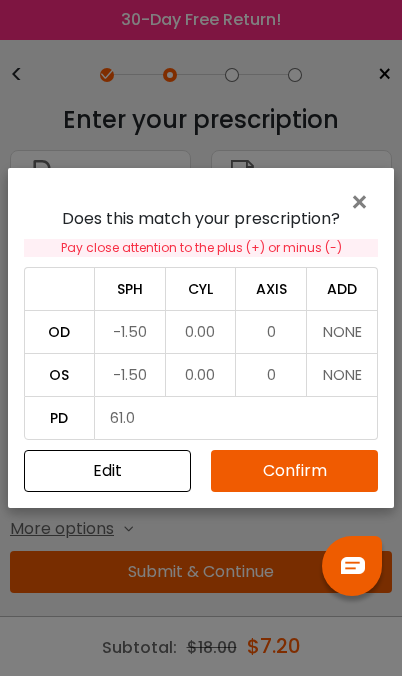 click on "Confirm" at bounding box center (294, 471) 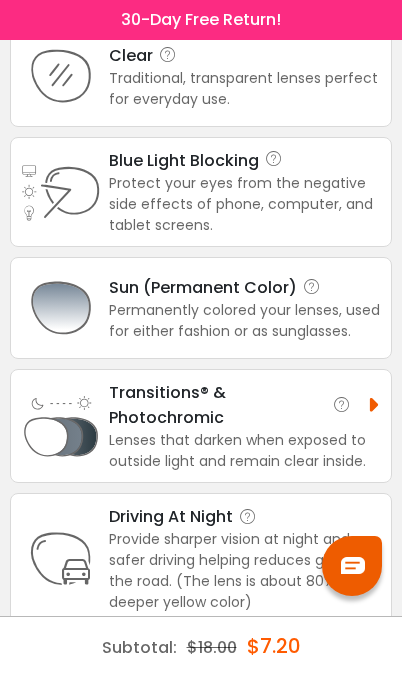 scroll, scrollTop: 122, scrollLeft: 0, axis: vertical 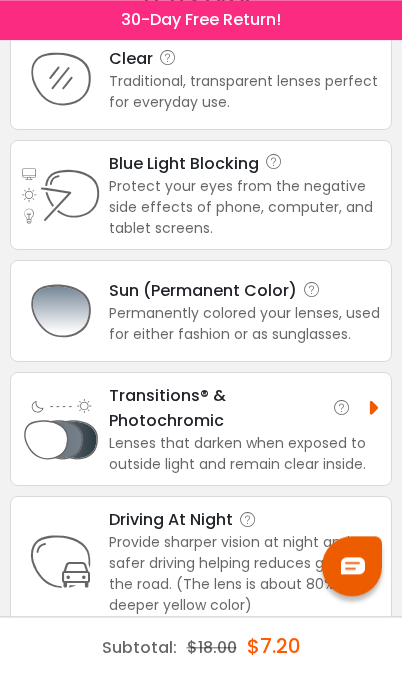 click on "Permanently colored your lenses,  used for either fashion or as sunglasses." at bounding box center [245, 324] 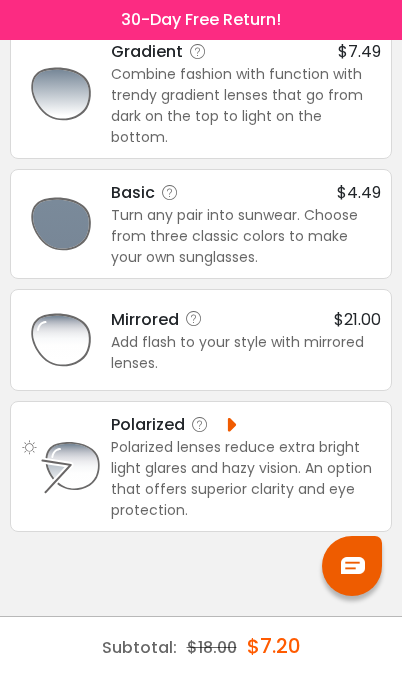 scroll, scrollTop: 0, scrollLeft: 0, axis: both 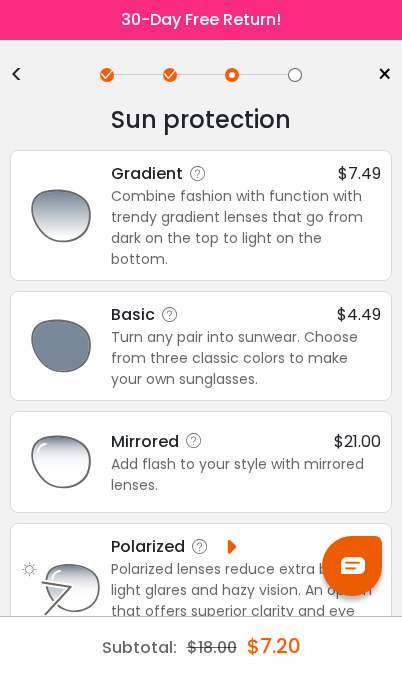 click on "Turn any pair into sunwear. Choose from three classic colors to make your own sunglasses." at bounding box center [246, 358] 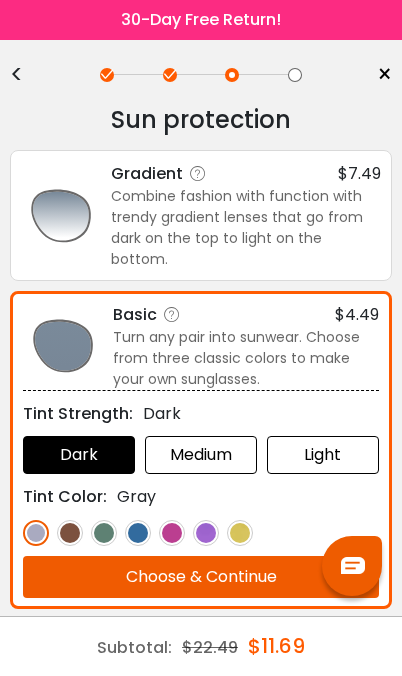 click on "Choose & Continue" at bounding box center [201, 577] 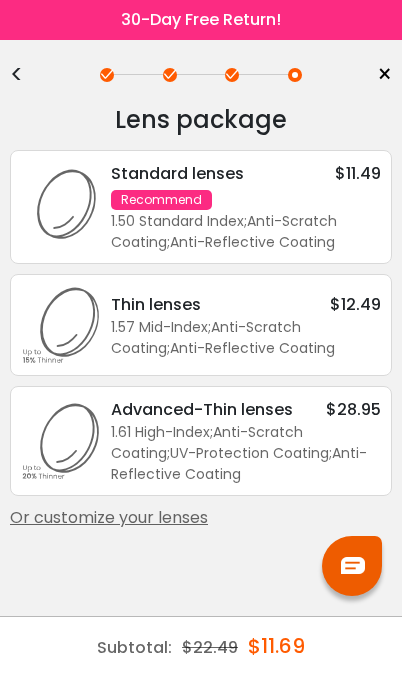 click on "1.50 Standard Index ;
Anti-Scratch Coating ;
Anti-Reflective Coating ;" at bounding box center [246, 232] 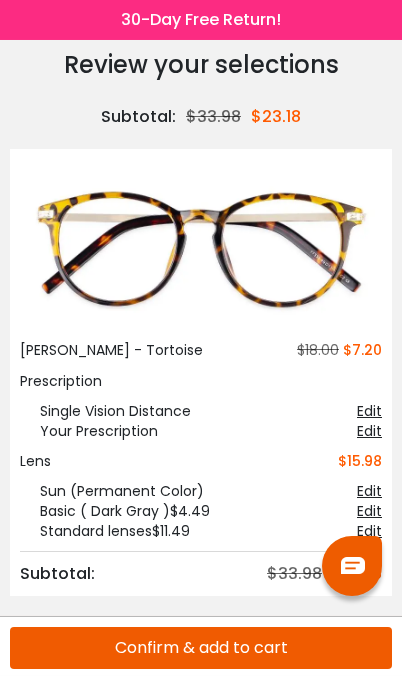 scroll, scrollTop: 110, scrollLeft: 0, axis: vertical 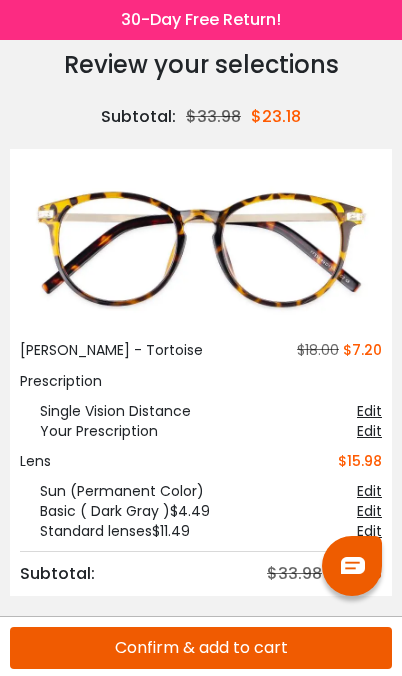 click on "Confirm & add to cart" at bounding box center [201, 648] 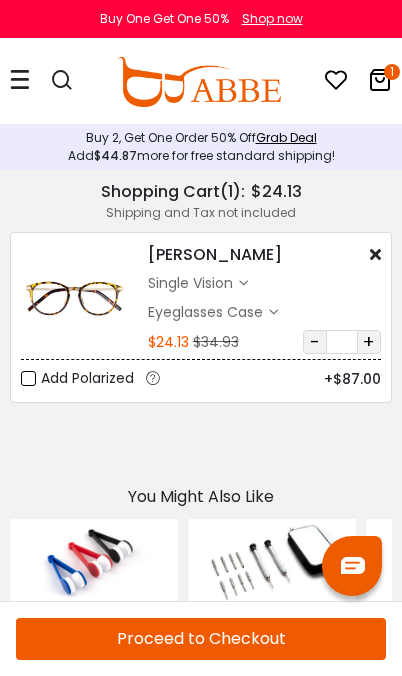 scroll, scrollTop: 0, scrollLeft: 0, axis: both 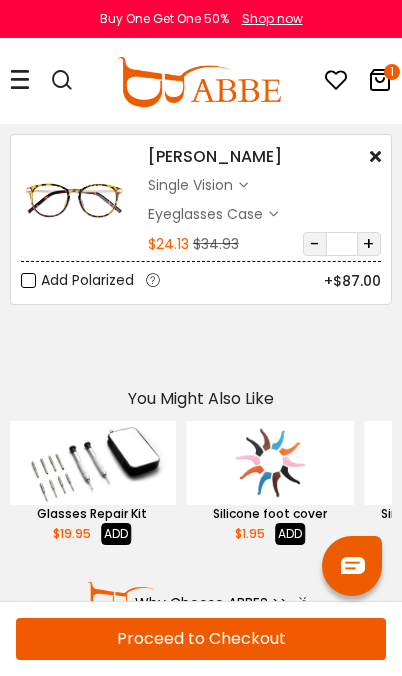 click on "[PERSON_NAME]" at bounding box center (215, 157) 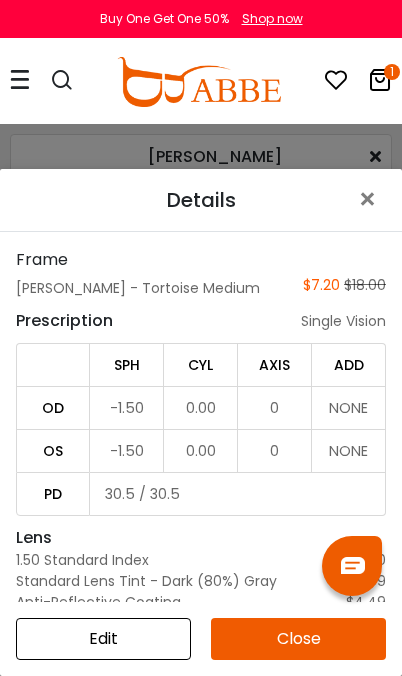 click at bounding box center [380, 80] 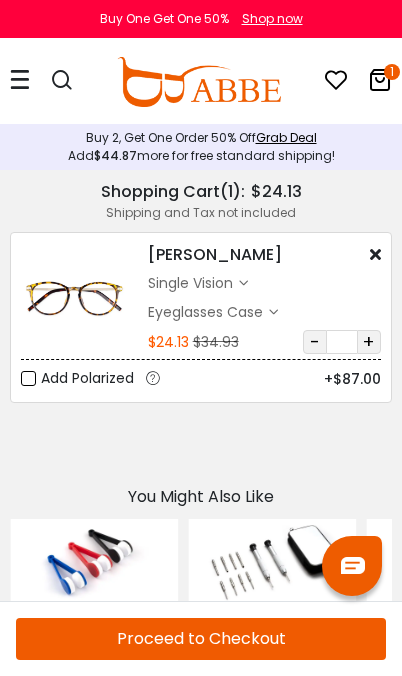 scroll, scrollTop: 0, scrollLeft: 0, axis: both 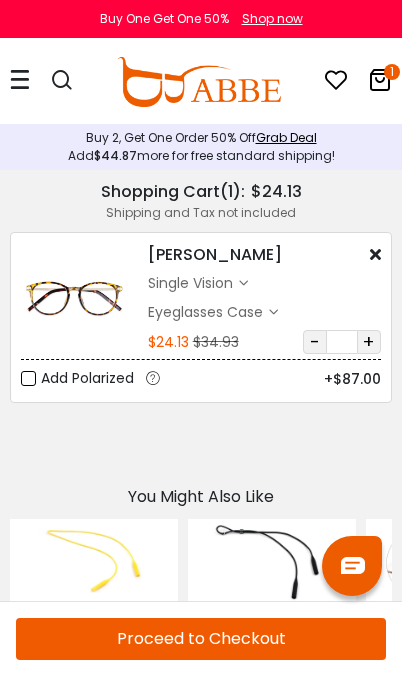 click at bounding box center [20, 79] 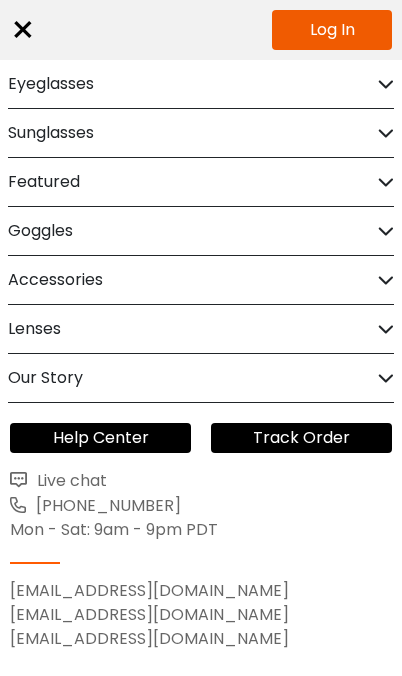 click on "Sunglasses" at bounding box center [51, 133] 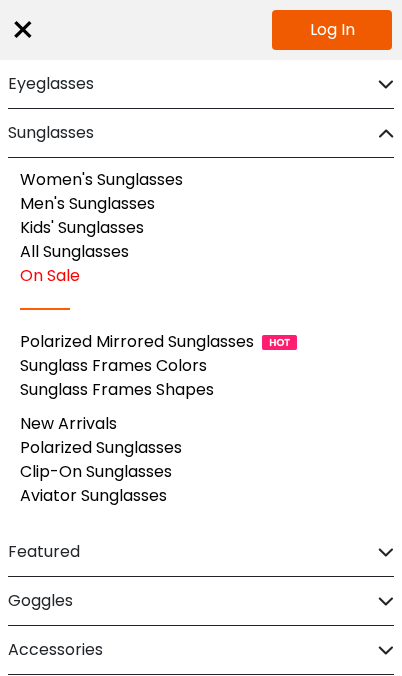 scroll, scrollTop: 0, scrollLeft: 0, axis: both 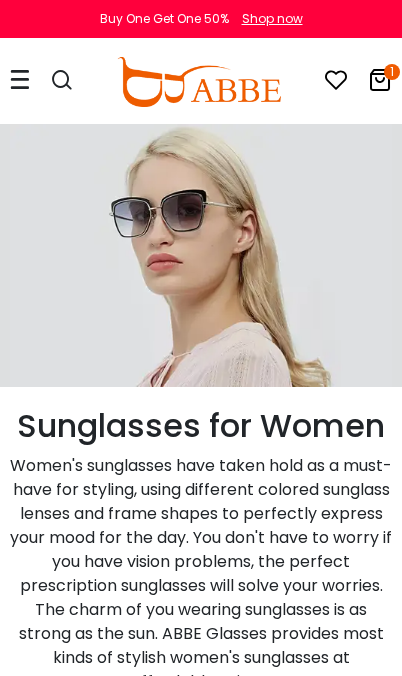 click at bounding box center (199, 82) 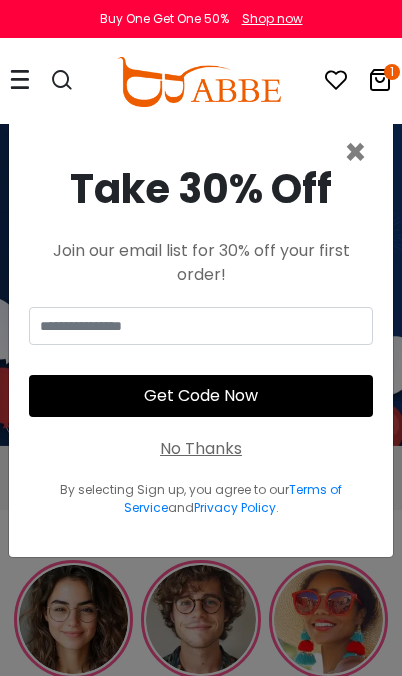 scroll, scrollTop: 0, scrollLeft: 0, axis: both 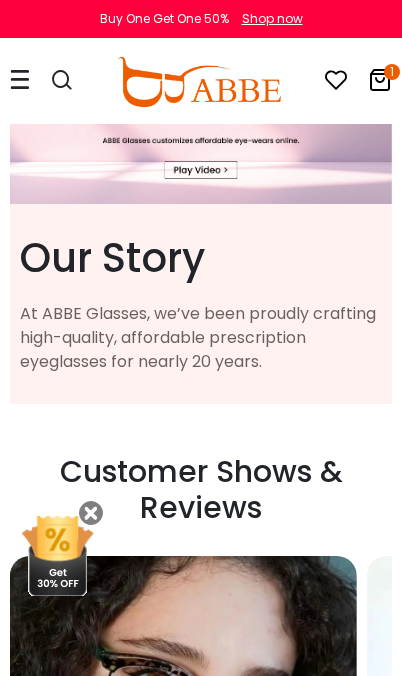 click at bounding box center [20, 79] 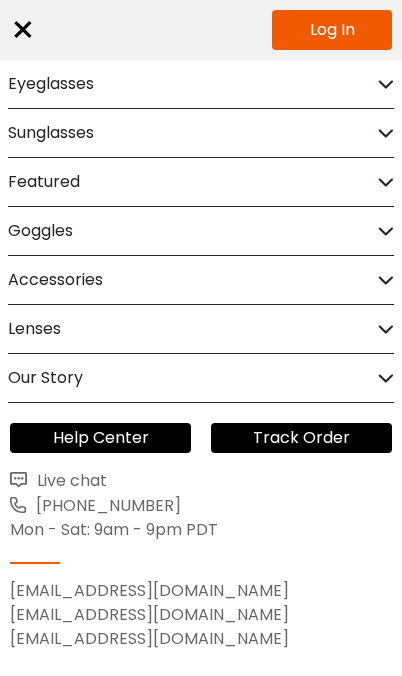 click at bounding box center [386, 133] 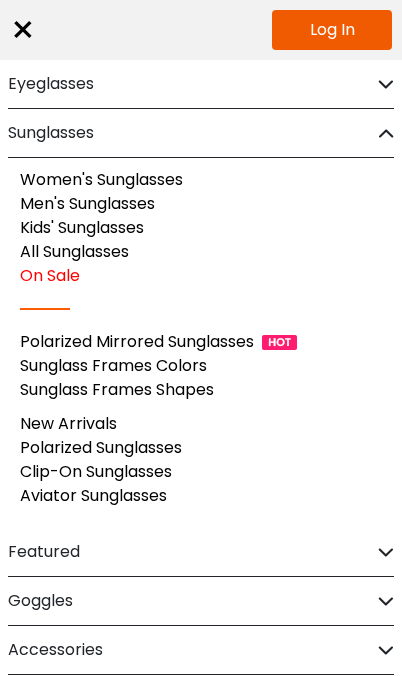 click at bounding box center (386, 133) 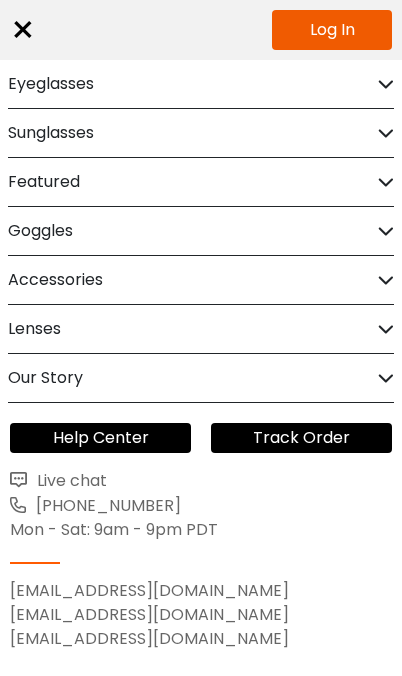 click on "Featured" at bounding box center [201, 182] 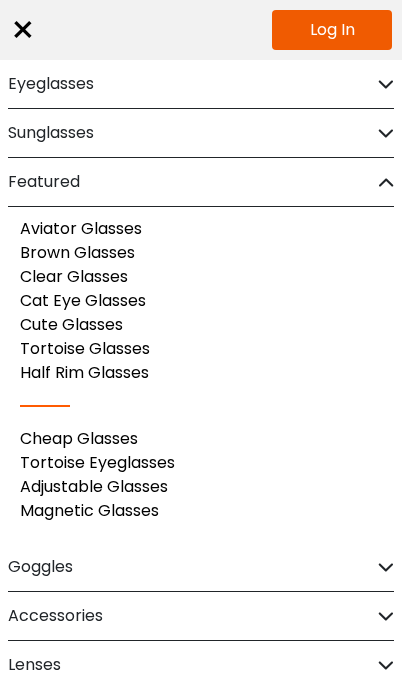 click at bounding box center (386, 182) 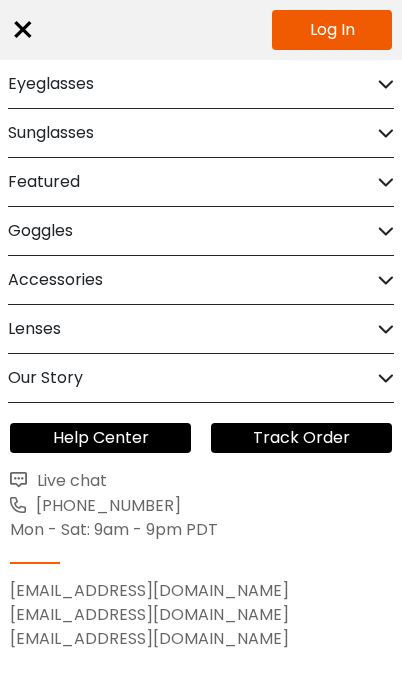 click at bounding box center (386, 84) 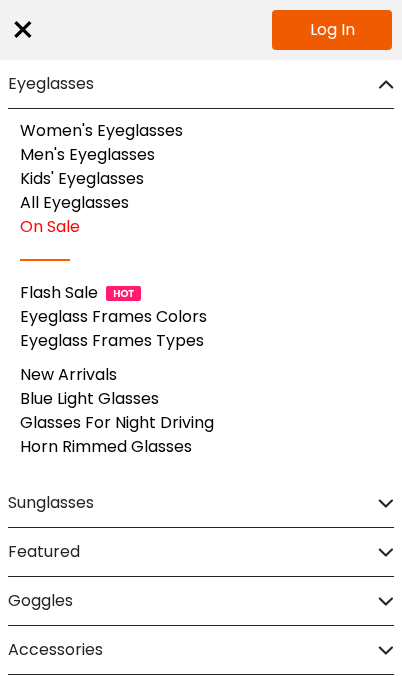 click at bounding box center (386, 84) 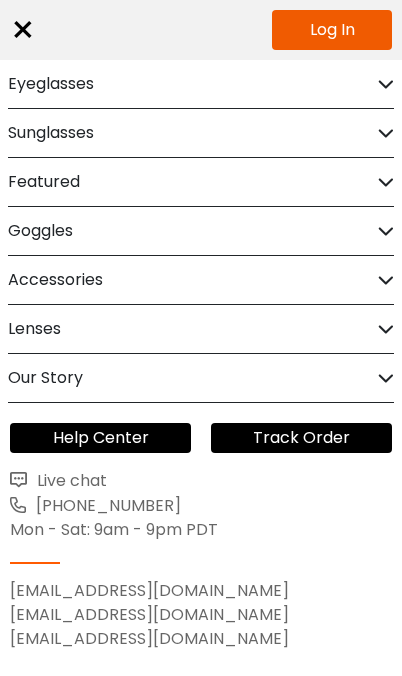 click at bounding box center [386, 133] 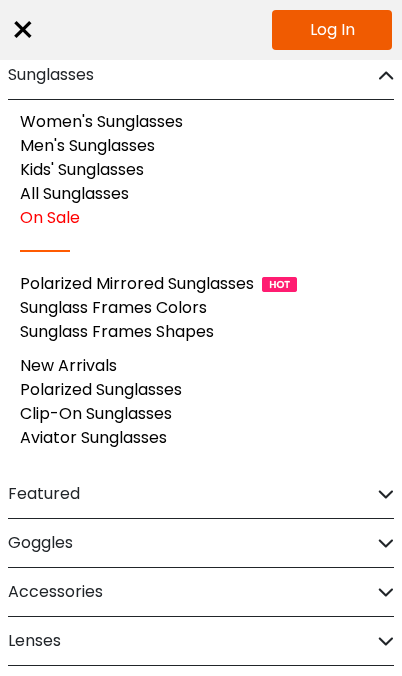 scroll, scrollTop: 59, scrollLeft: 0, axis: vertical 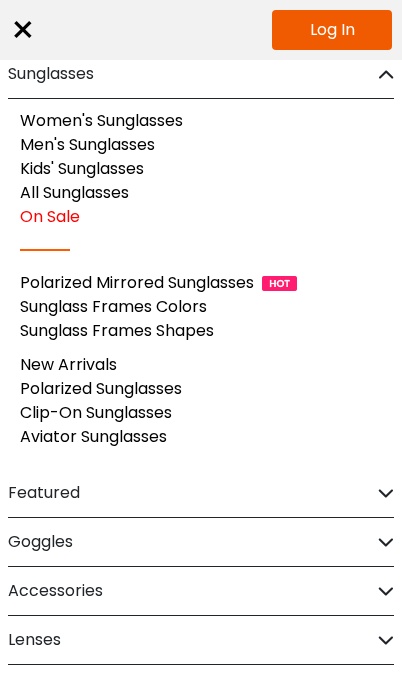 click on "Polarized Sunglasses" at bounding box center (101, 388) 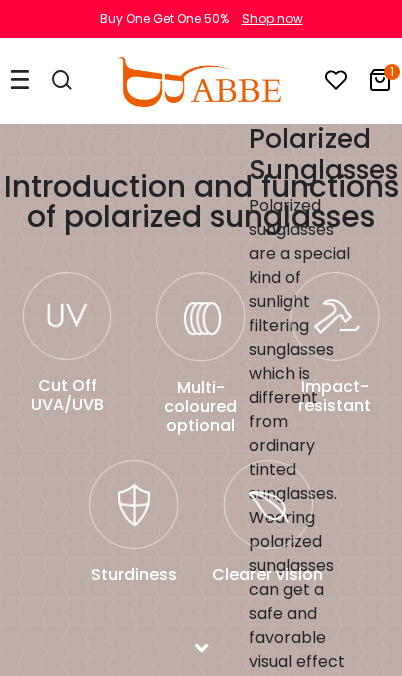 scroll, scrollTop: 0, scrollLeft: 0, axis: both 